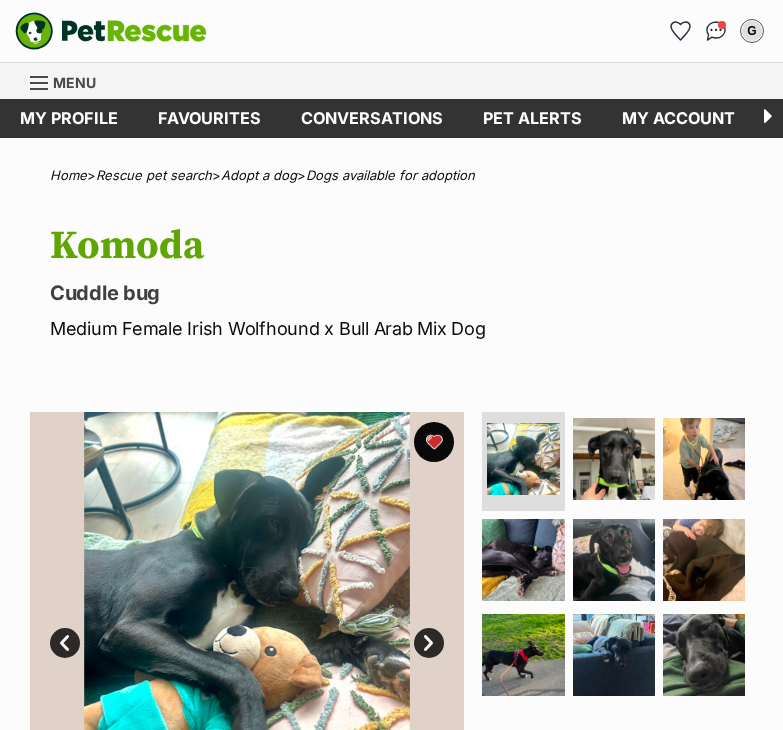 scroll, scrollTop: 0, scrollLeft: 0, axis: both 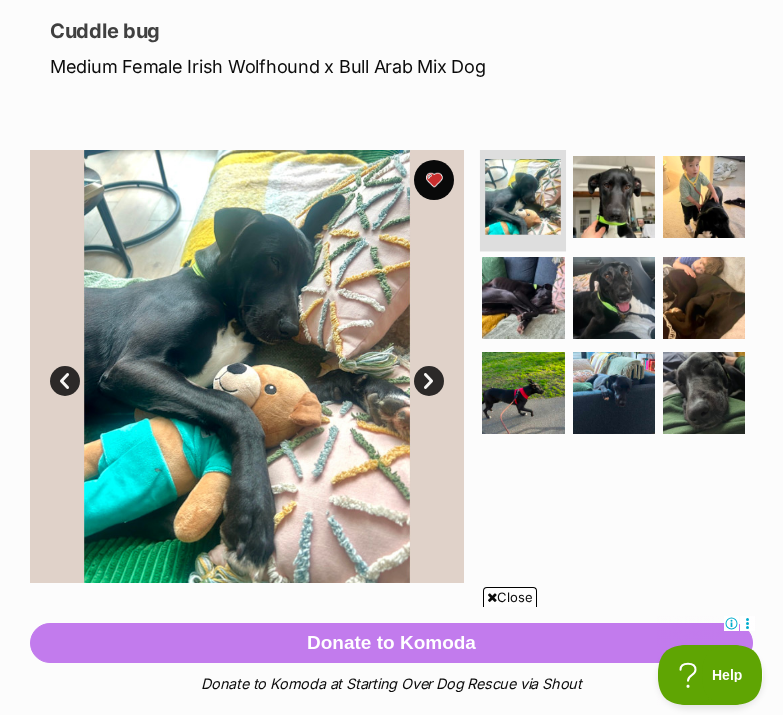 click at bounding box center [523, 197] 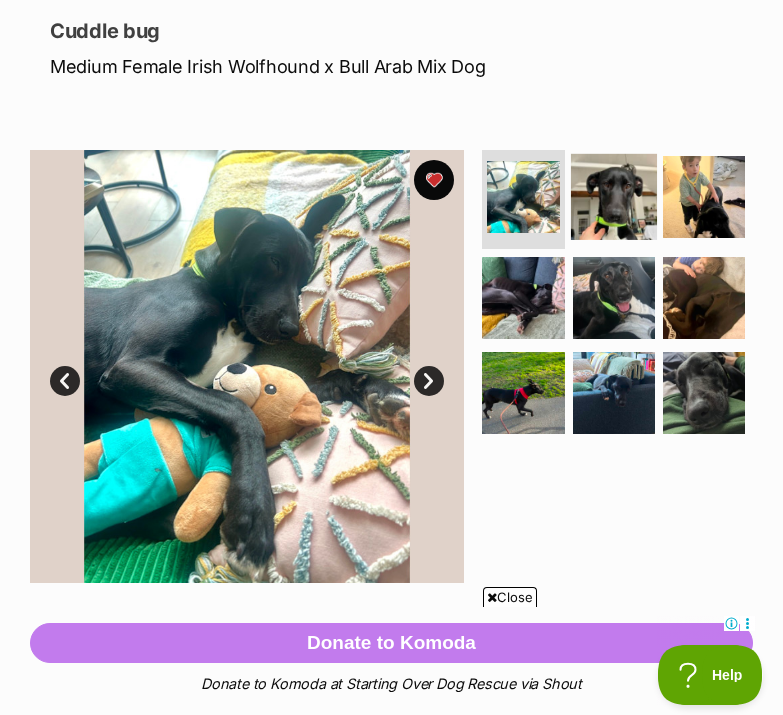 click at bounding box center (614, 196) 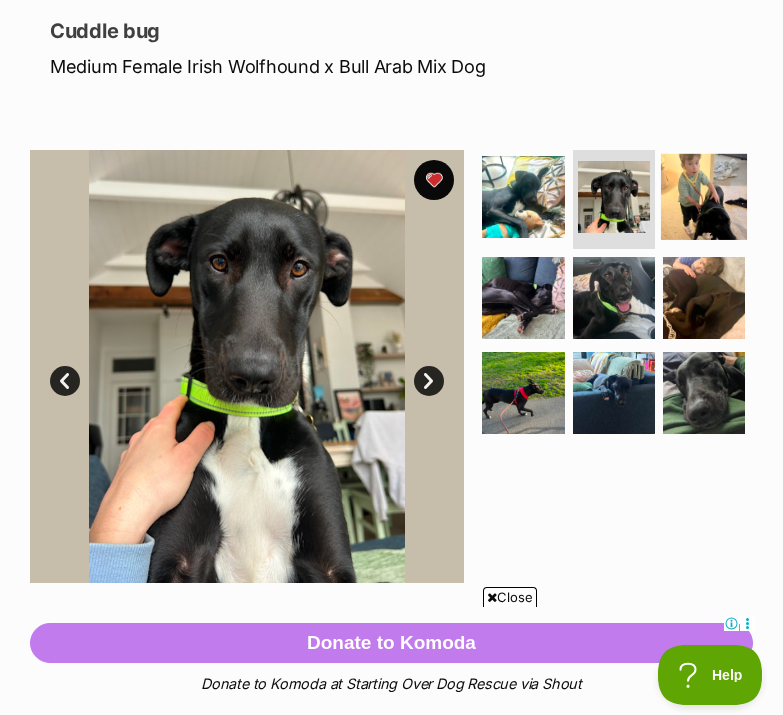 click at bounding box center [704, 196] 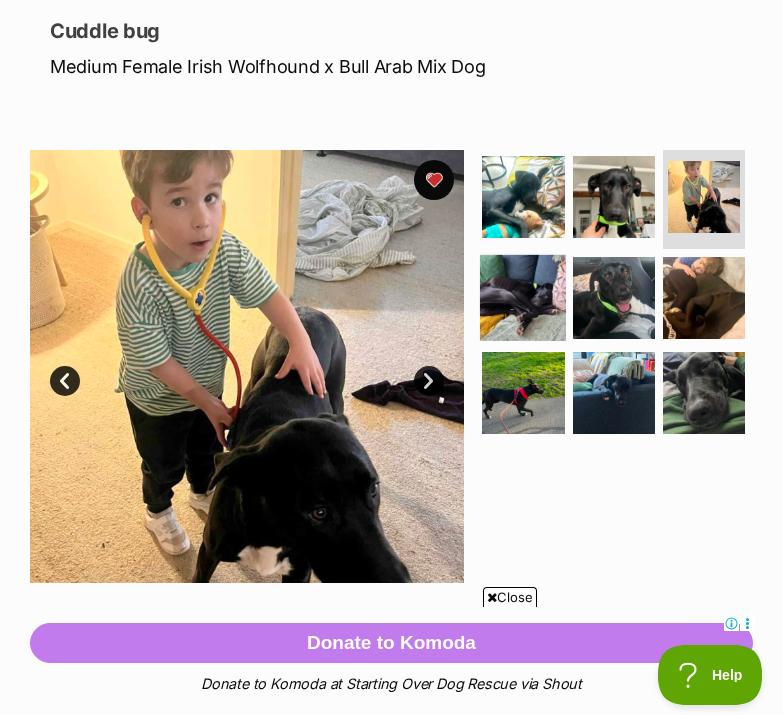 click at bounding box center [523, 297] 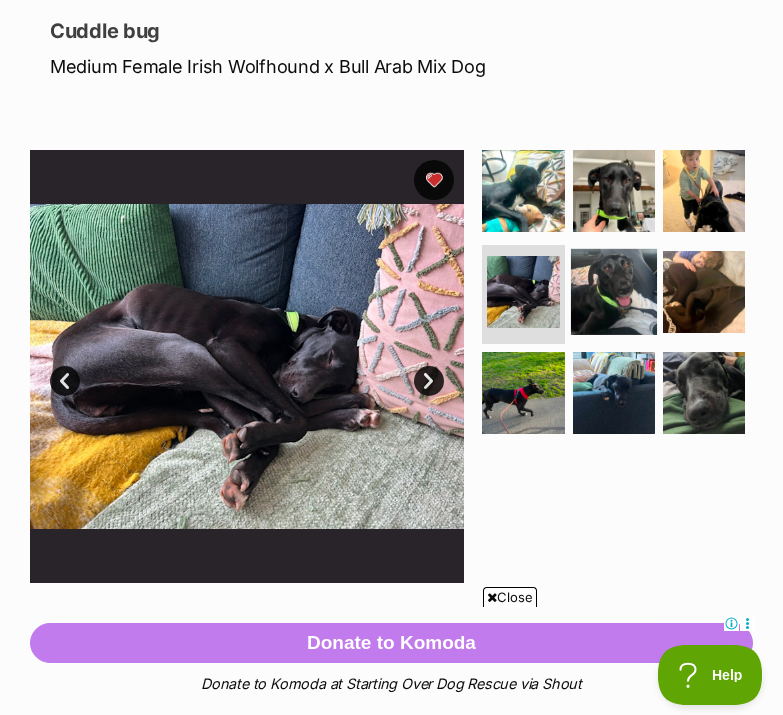 click at bounding box center (614, 291) 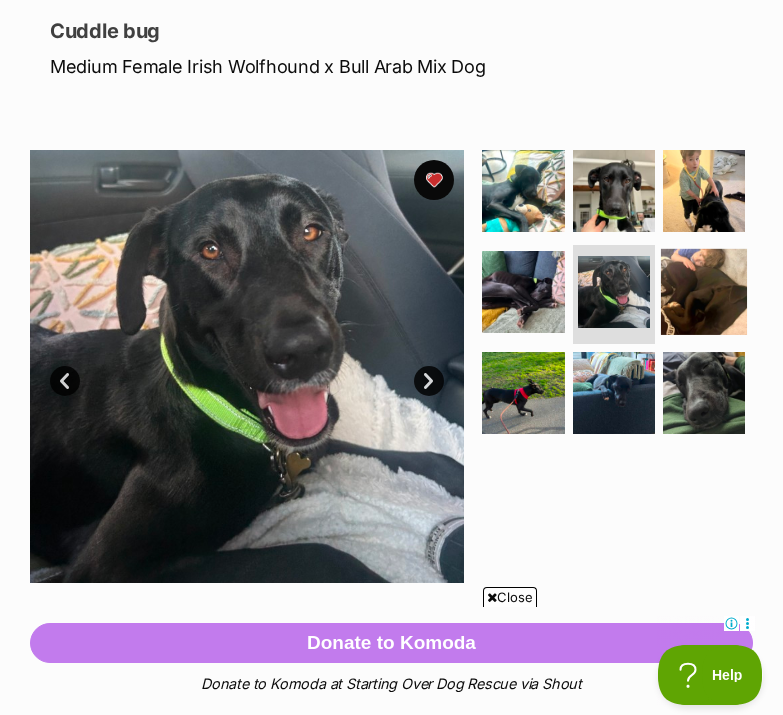 click at bounding box center [704, 291] 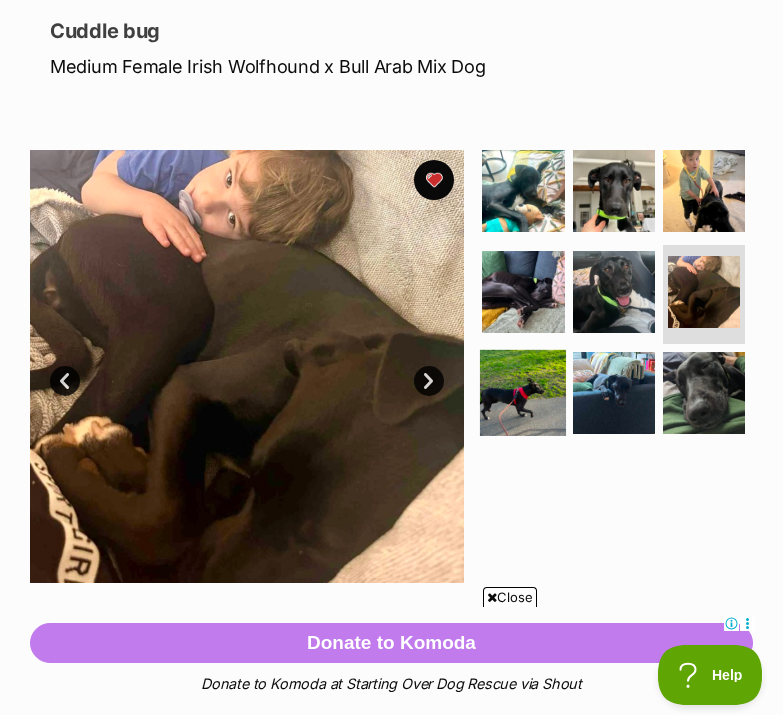 click at bounding box center [523, 393] 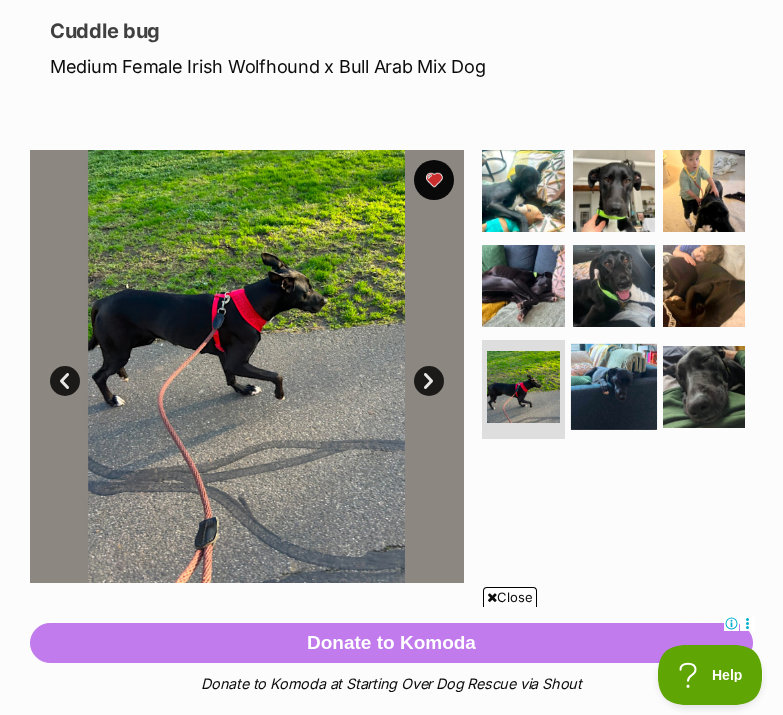 click at bounding box center (614, 387) 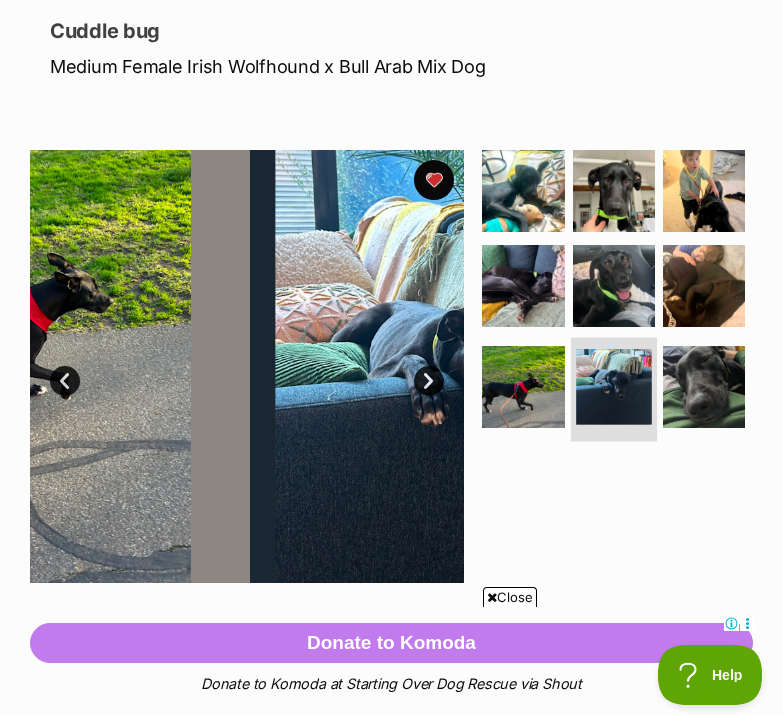 scroll, scrollTop: 0, scrollLeft: 0, axis: both 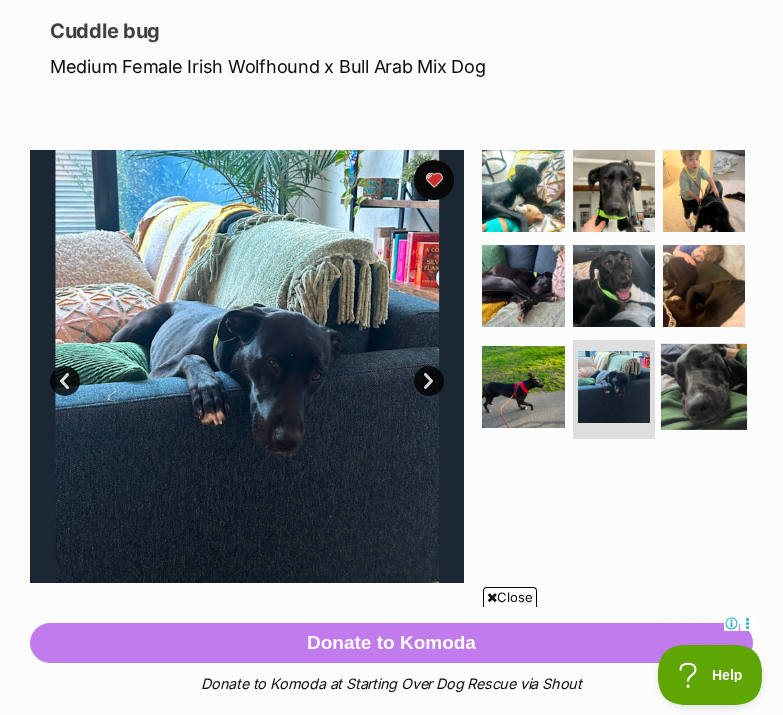 click at bounding box center [704, 387] 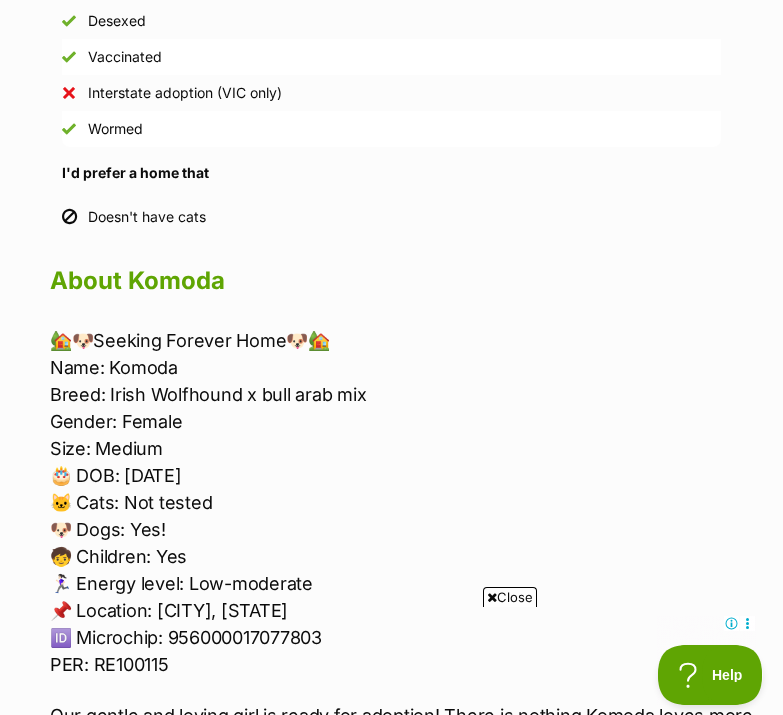 scroll, scrollTop: 1708, scrollLeft: 0, axis: vertical 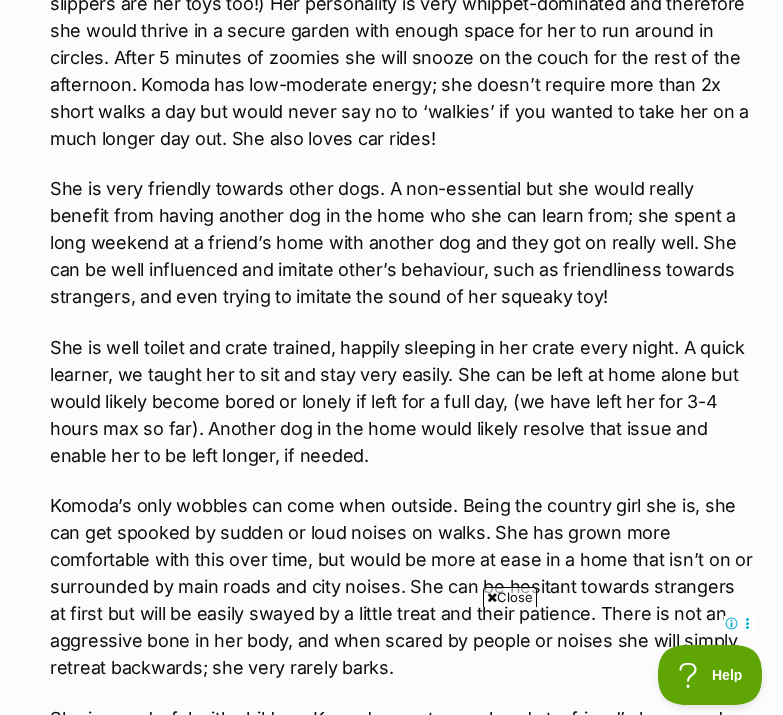 click on "She is well toilet and crate trained, happily sleeping in her crate every night. A quick learner, we taught her to sit and stay very easily. She can be left at home alone but would likely become bored or lonely if left for a full day, (we have left her for 3-4 hours max so far). Another dog in the home would likely resolve that issue and enable her to be left longer, if needed." at bounding box center [401, 401] 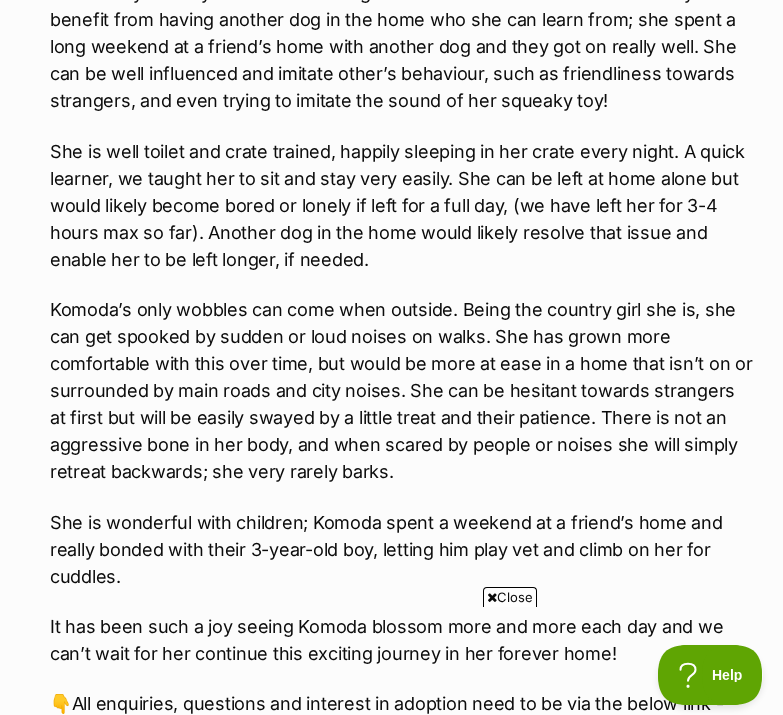 scroll, scrollTop: 2772, scrollLeft: 0, axis: vertical 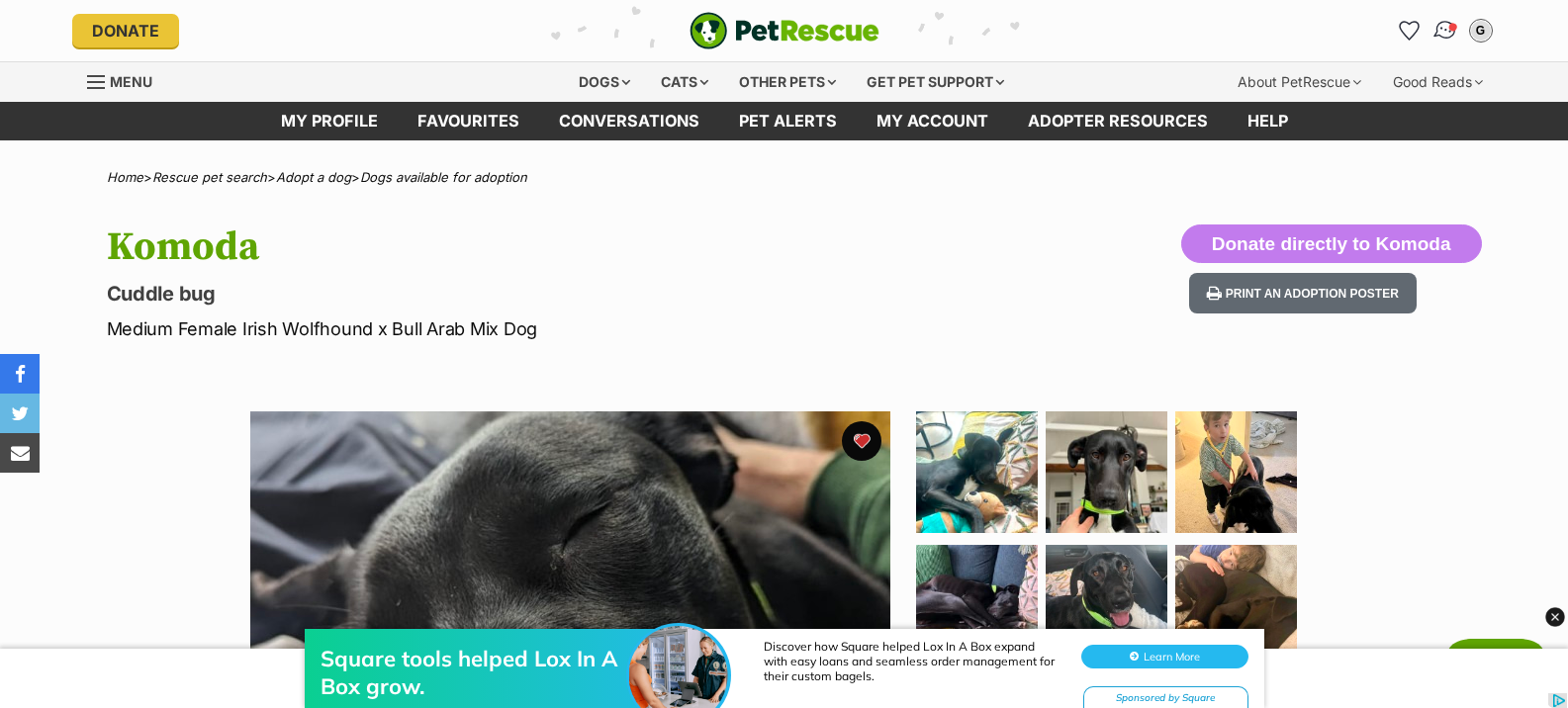 click at bounding box center (1444, 31) 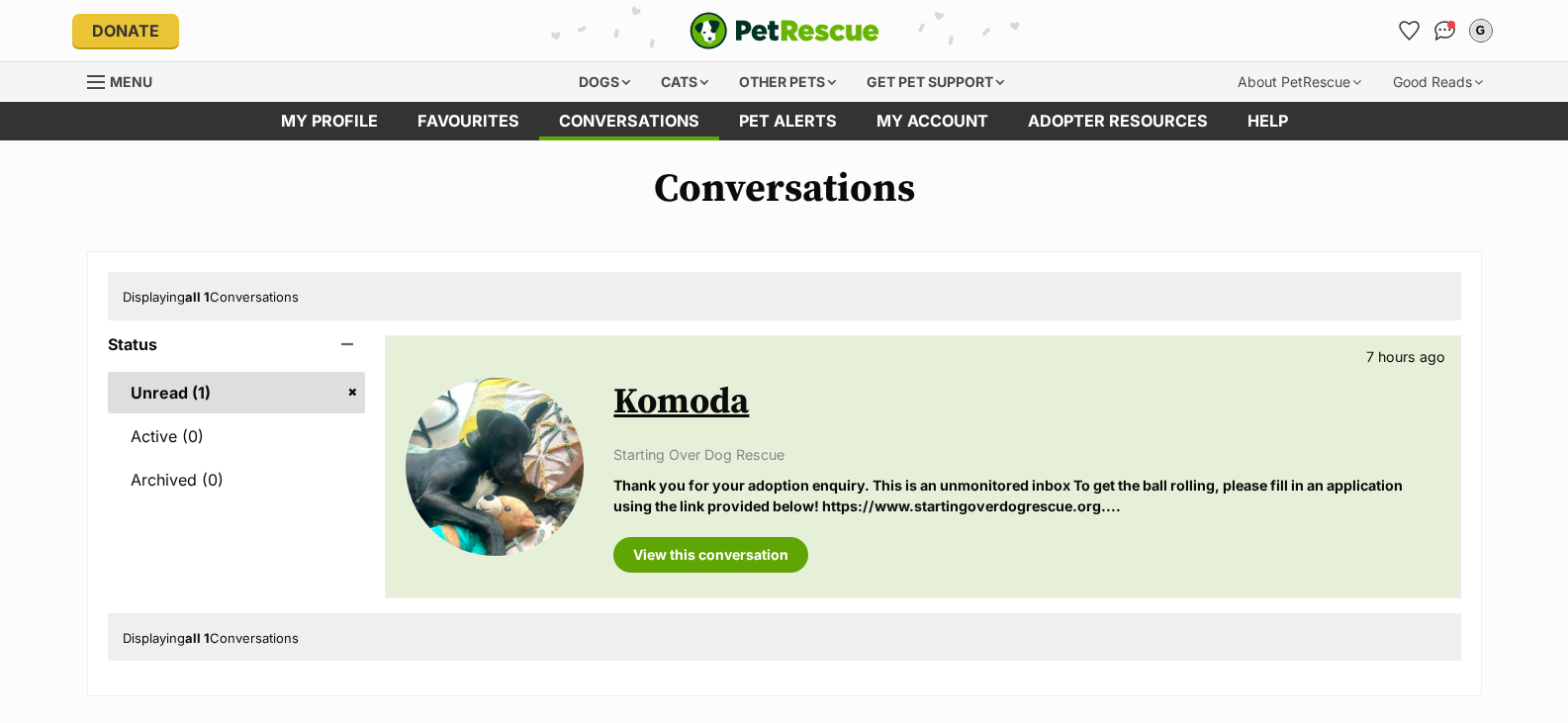 scroll, scrollTop: 0, scrollLeft: 0, axis: both 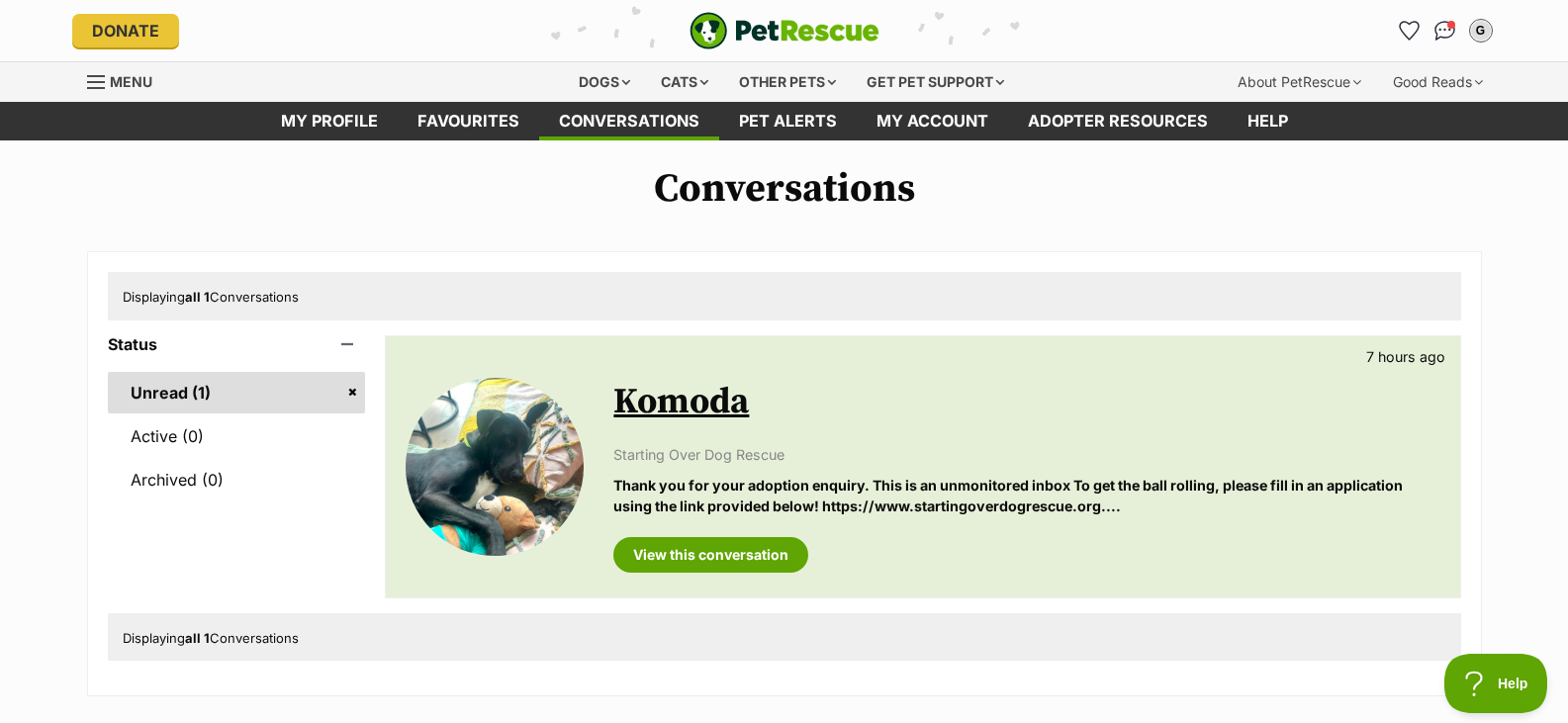 click on "Unread (1)" at bounding box center [236, 393] 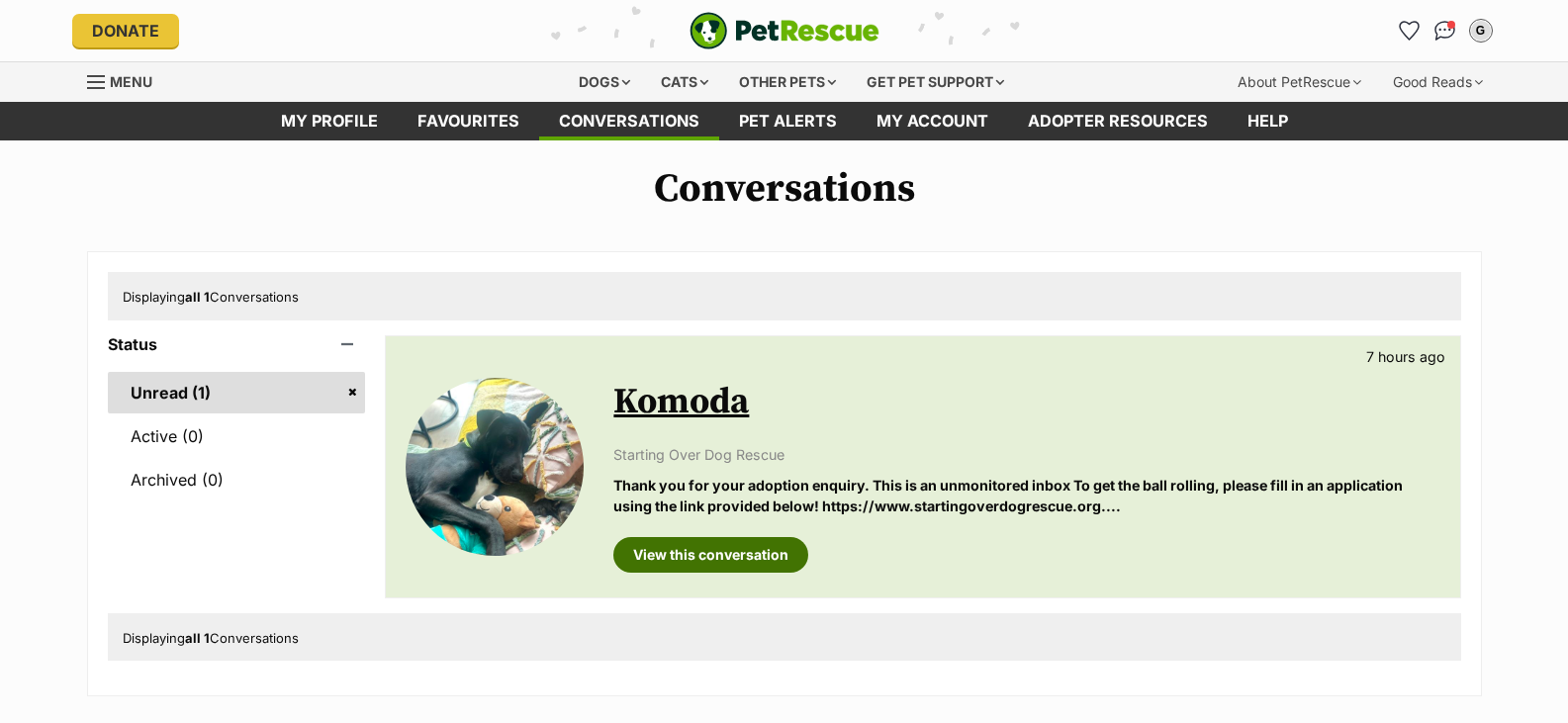scroll, scrollTop: 0, scrollLeft: 0, axis: both 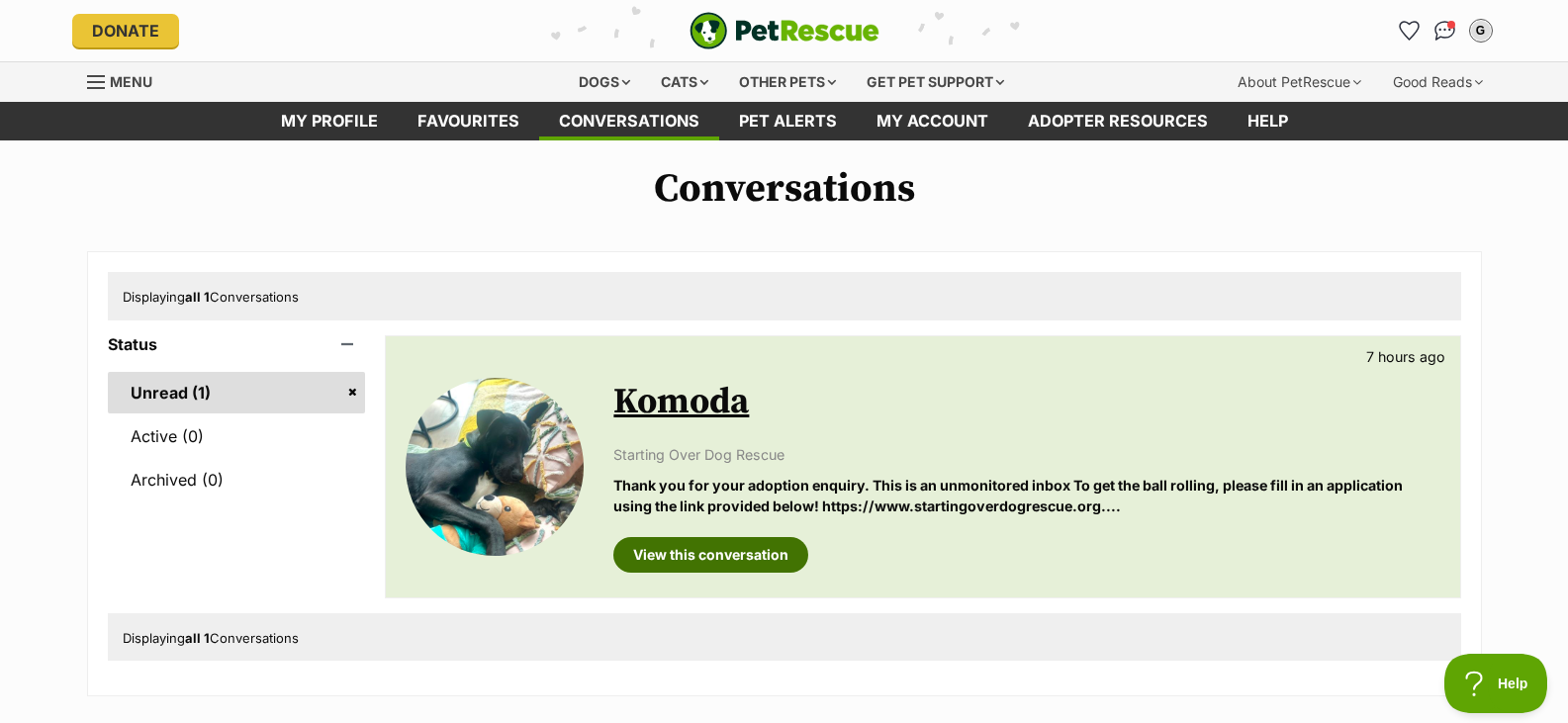 click on "View this conversation" at bounding box center (710, 555) 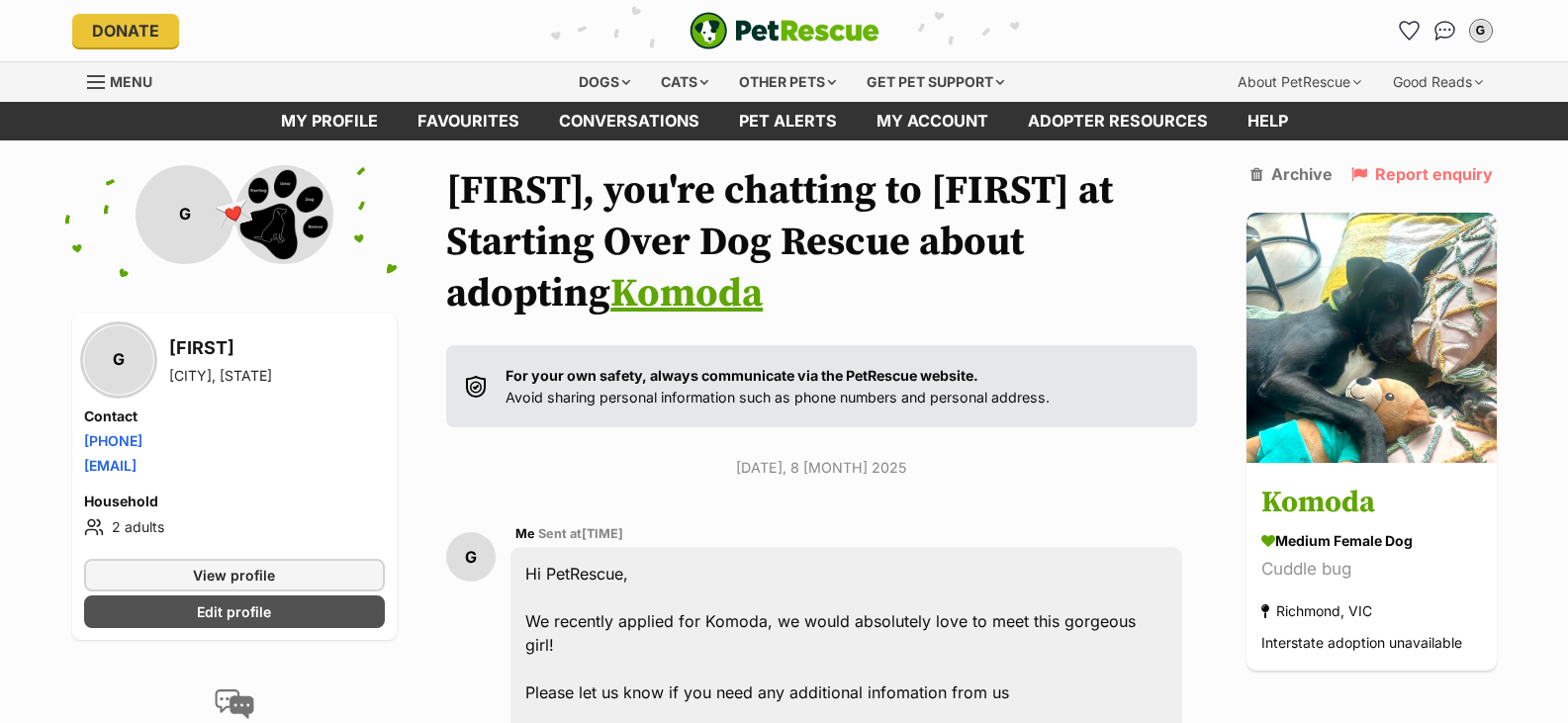 scroll, scrollTop: 11, scrollLeft: 0, axis: vertical 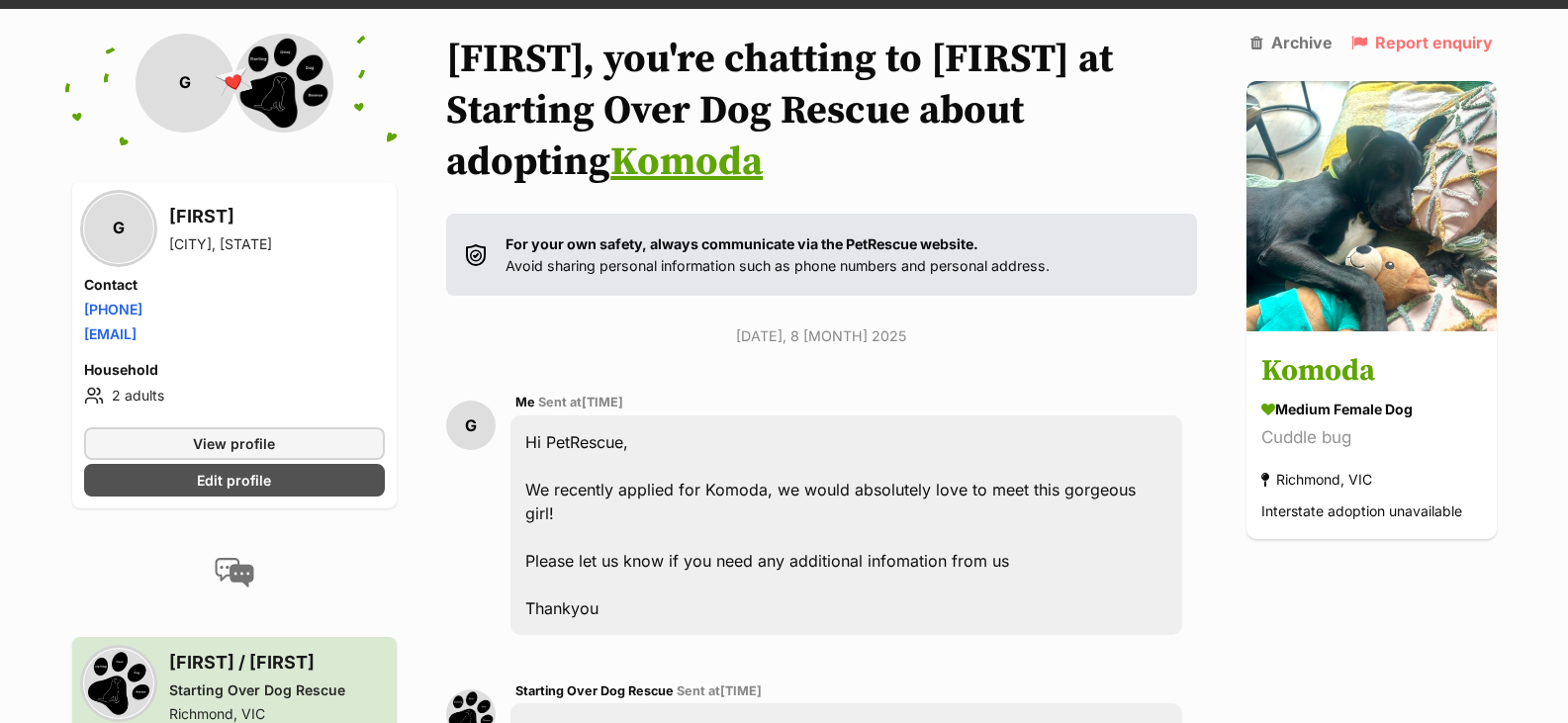 click on "Friday,  8 August 2025
G
Me
Sent at
9:46 am
Hi PetRescue,
We recently applied for Komoda, we would absolutely love to meet this gorgeous girl!
Please let us know if you need any additional infomation from us
Thankyou
Starting Over Dog Rescue
Sent at
9:46 am
Thank you for your adoption enquiry. This is an unmonitored inbox
To get the ball rolling, please fill in an application using the link provided below!
https://www.startingoverdogrescue.org.au/adoption-application-form/
Only completed applications will be responded to. Your completed application will be forwarded to the carer. They are the best person to answer any questions that you may have about the dog/pup the dog has been in care with them.
If you would like to contact us directly, please email
startingoverdogrescue@gmail.com
Thank you for choosing to adopt, it really does make such a difference!
Kind regards,
Starting Over Dog Rescue" at bounding box center [821, 838] 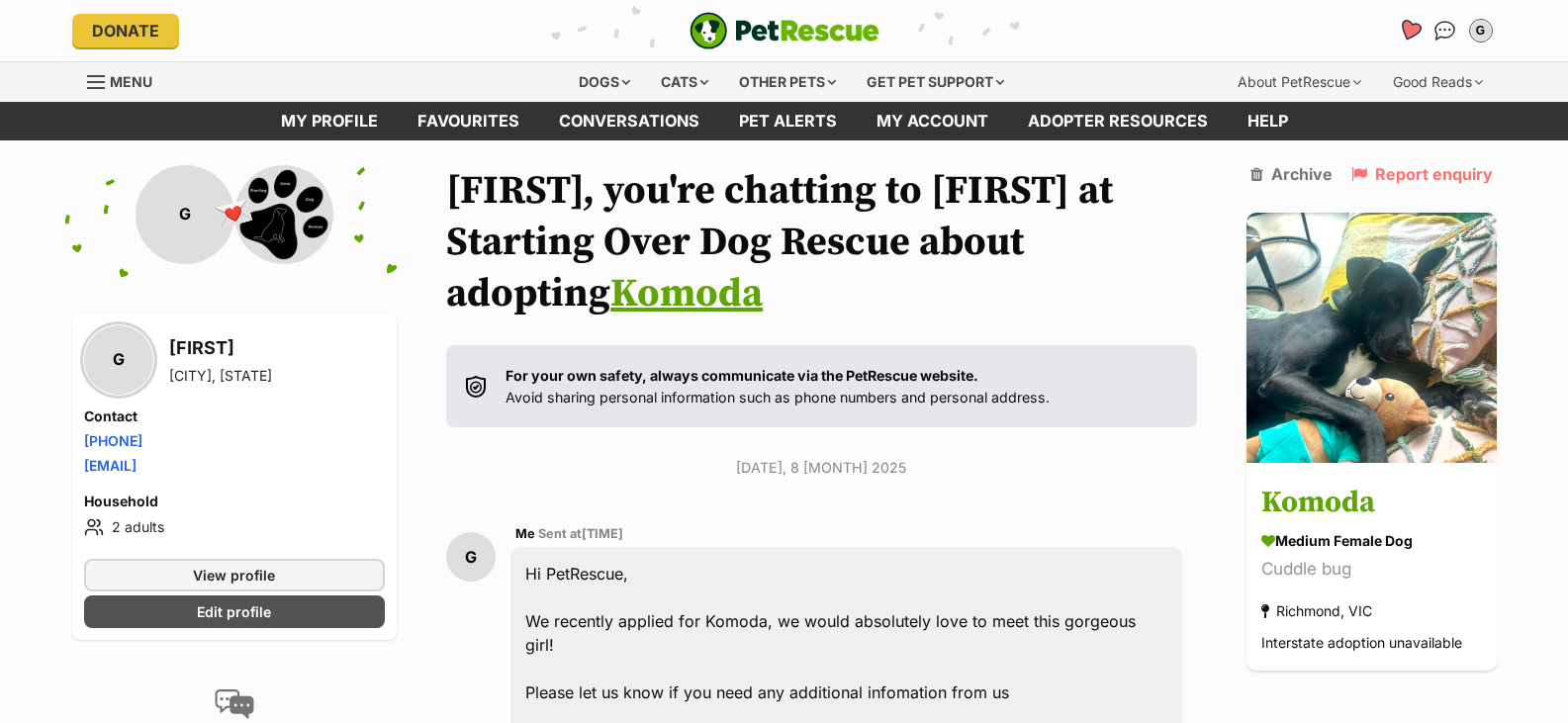 click at bounding box center (1409, 30) 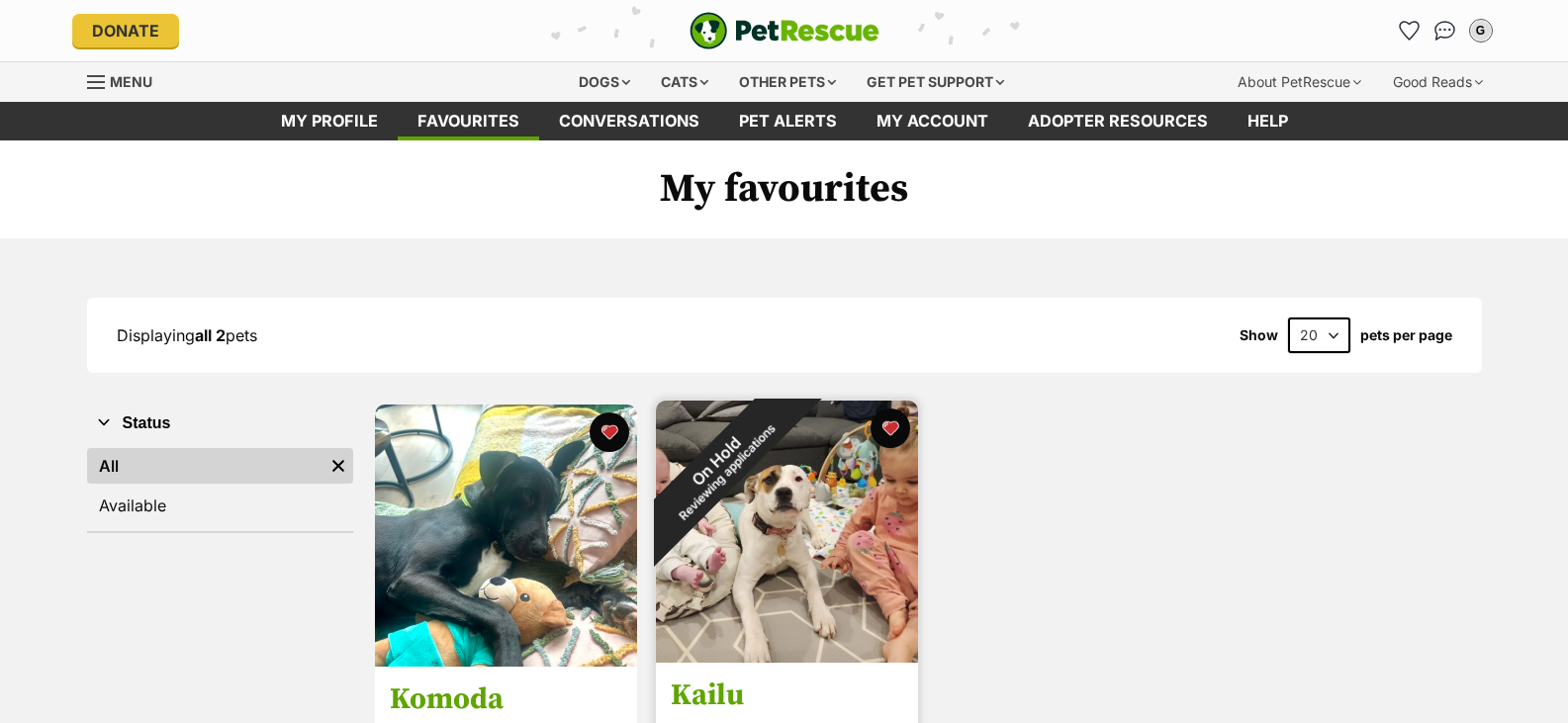 scroll, scrollTop: 0, scrollLeft: 0, axis: both 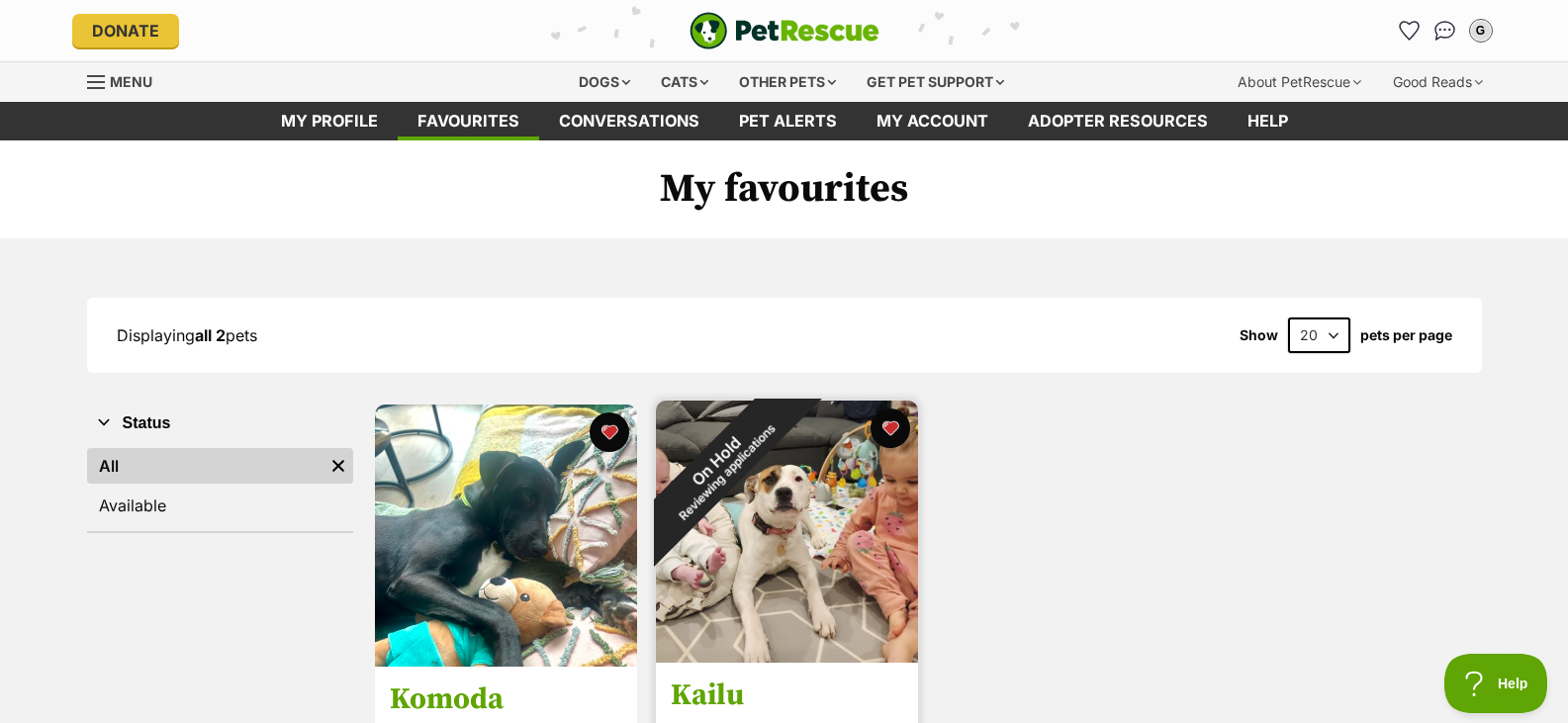 click on "On Hold Reviewing applications" at bounding box center [721, 466] 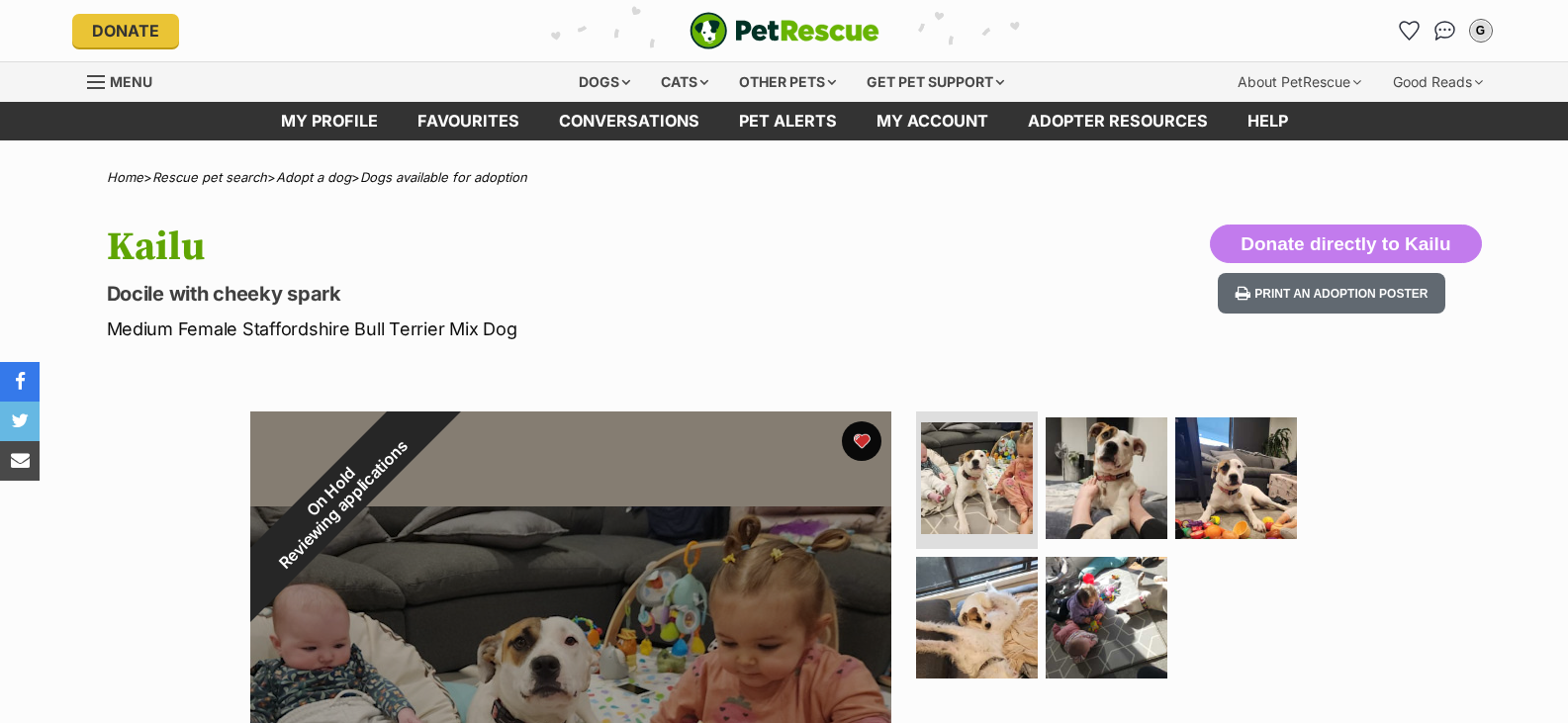 scroll, scrollTop: 0, scrollLeft: 0, axis: both 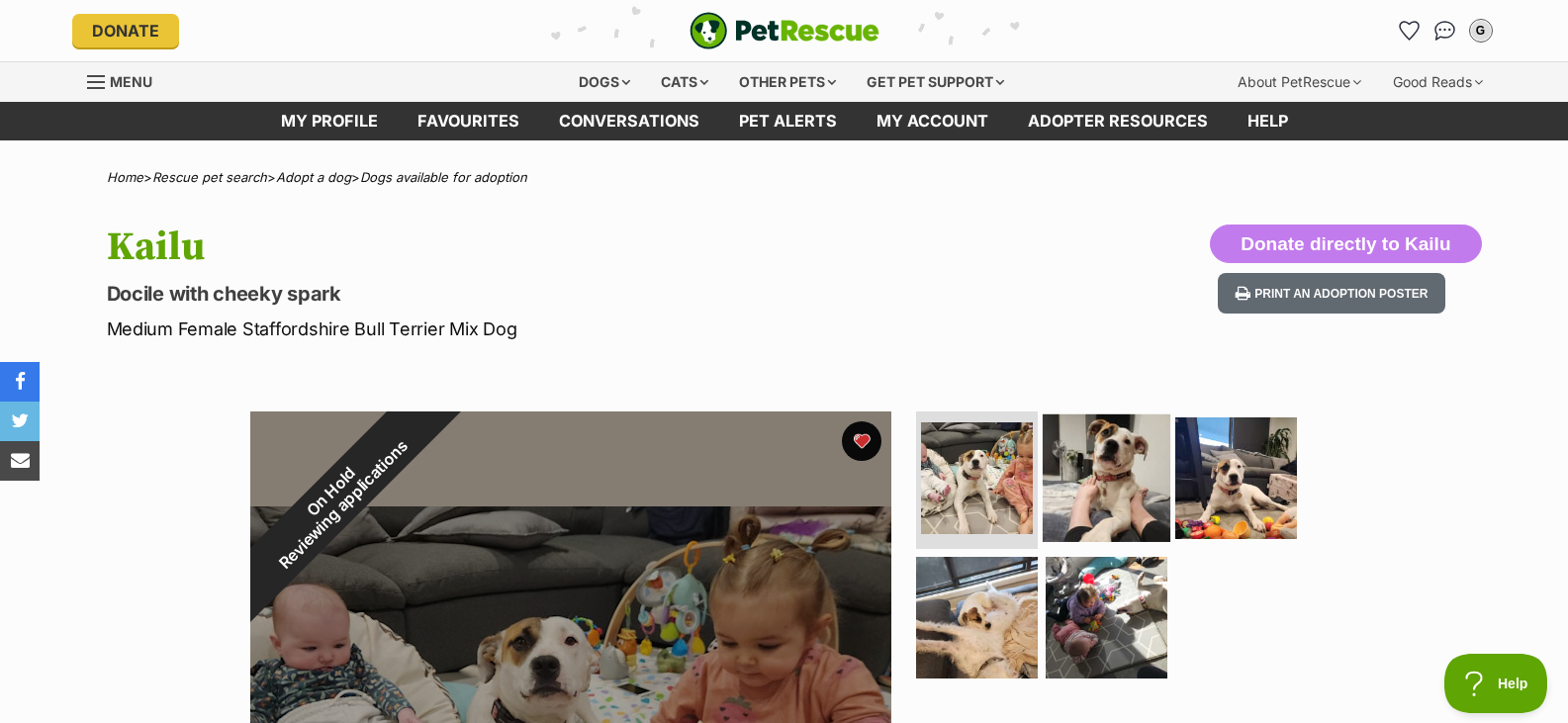 click at bounding box center [1106, 477] 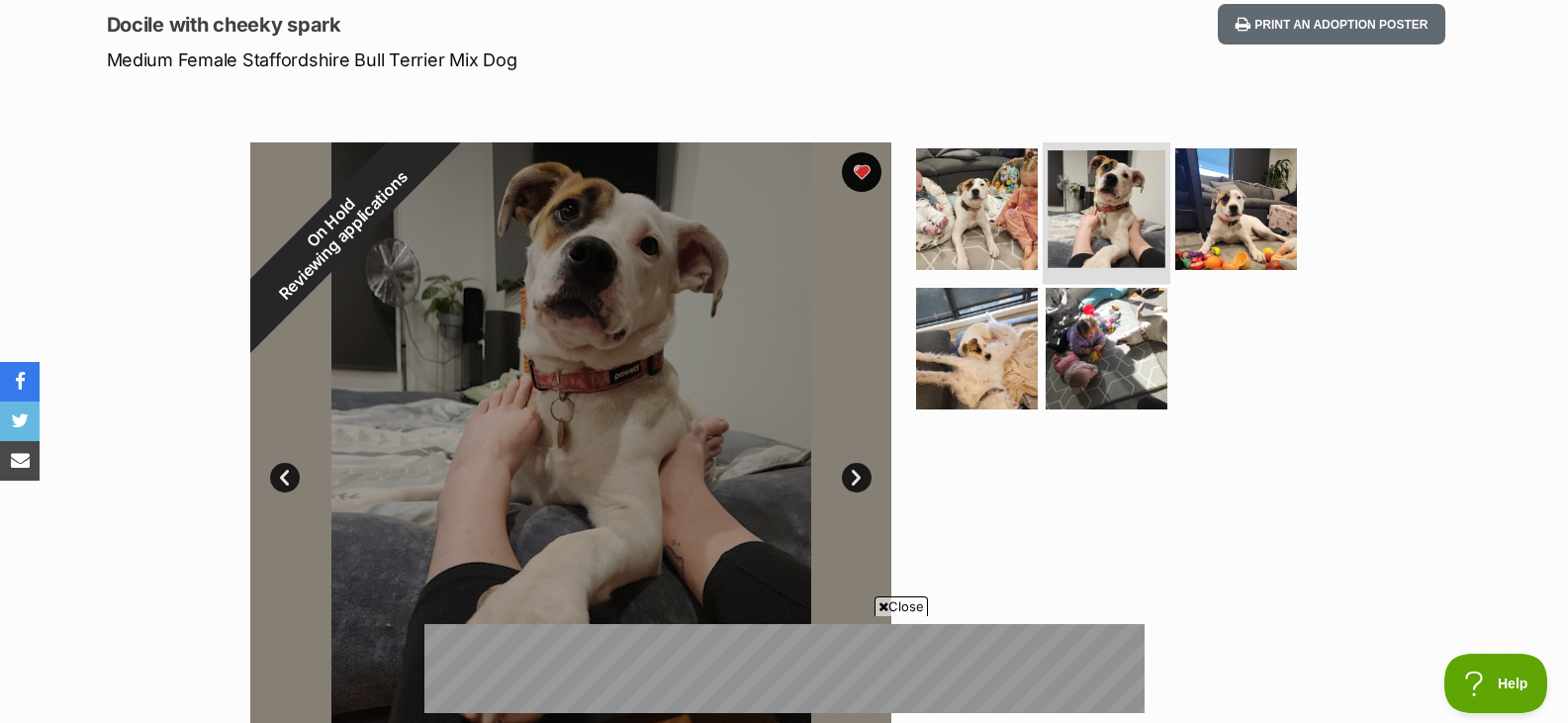 scroll, scrollTop: 268, scrollLeft: 0, axis: vertical 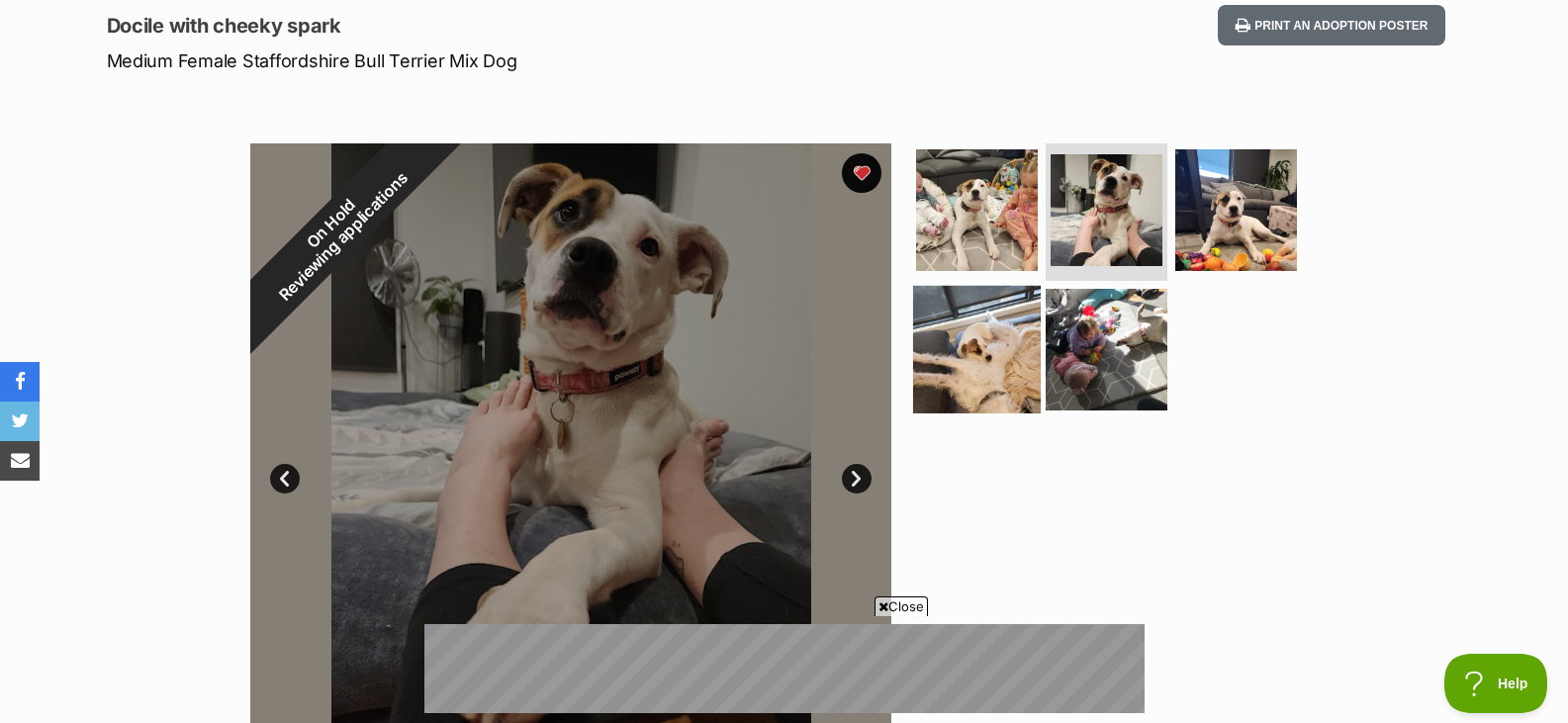 click at bounding box center [976, 349] 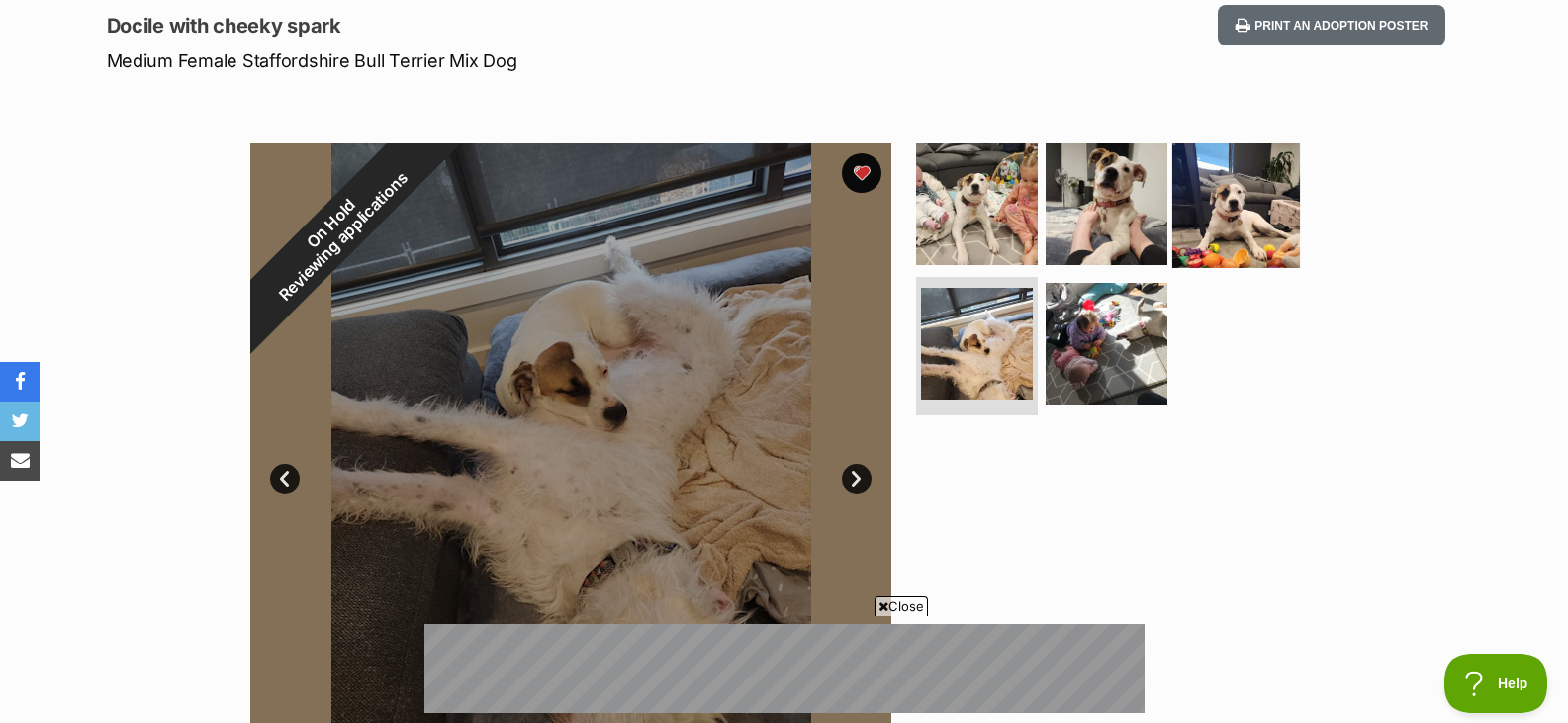 click at bounding box center [1236, 203] 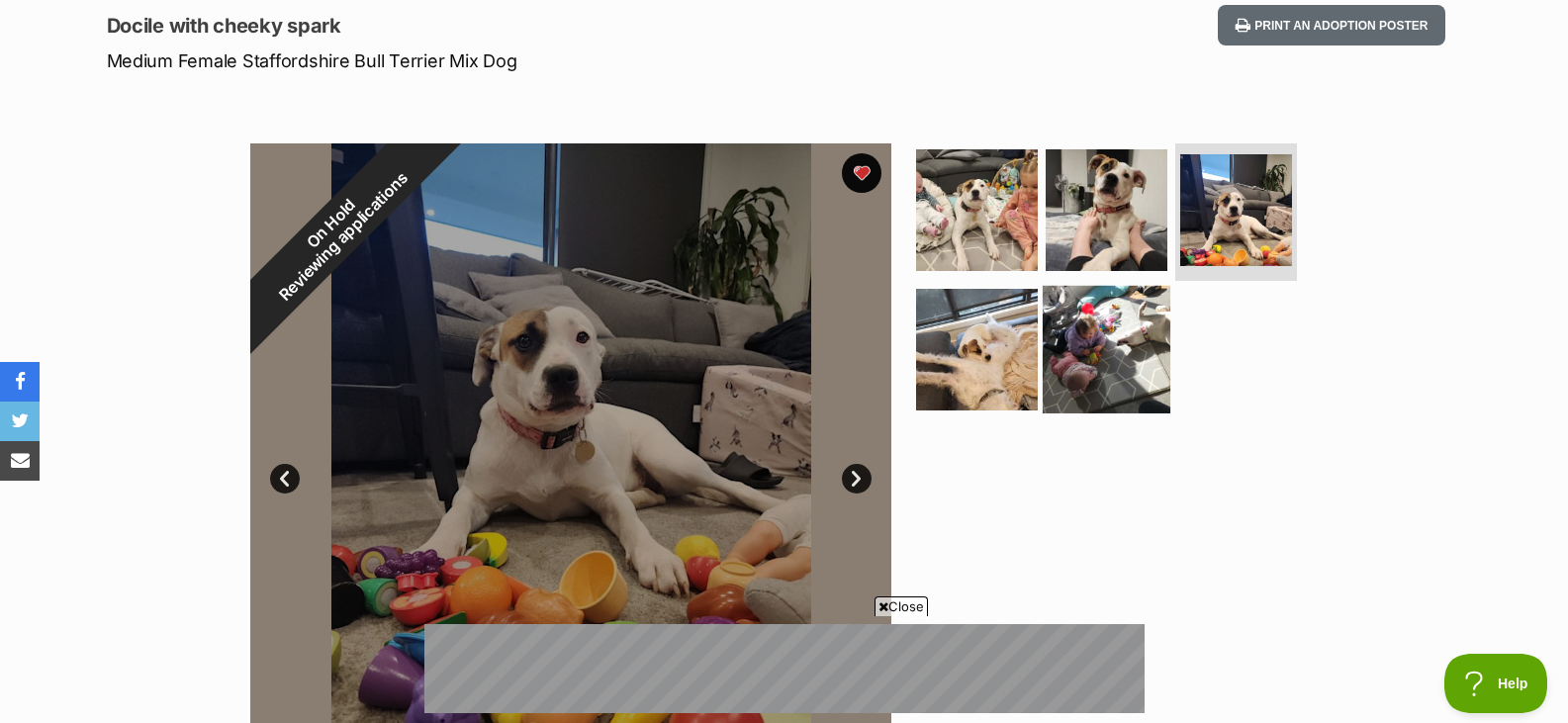 click at bounding box center [1106, 349] 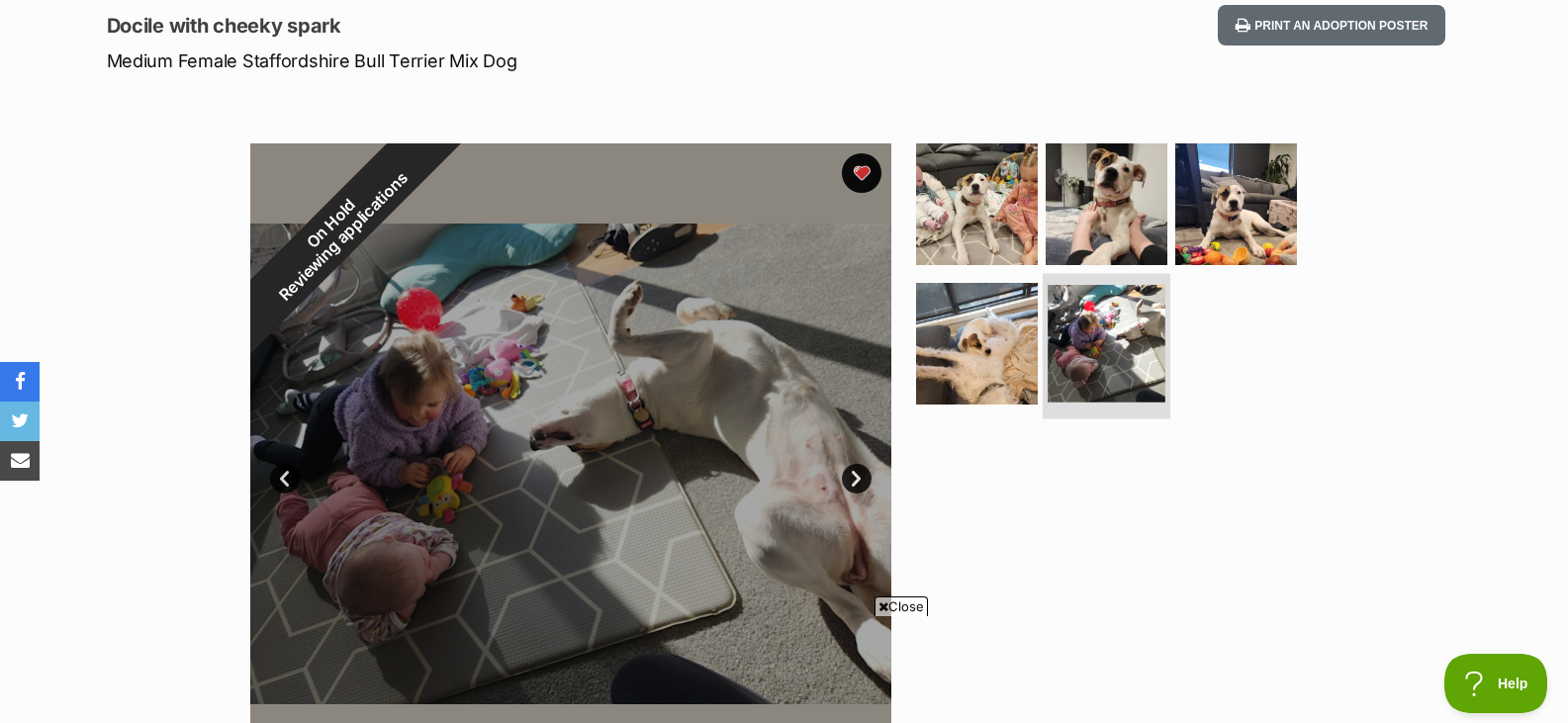 scroll, scrollTop: 0, scrollLeft: 0, axis: both 